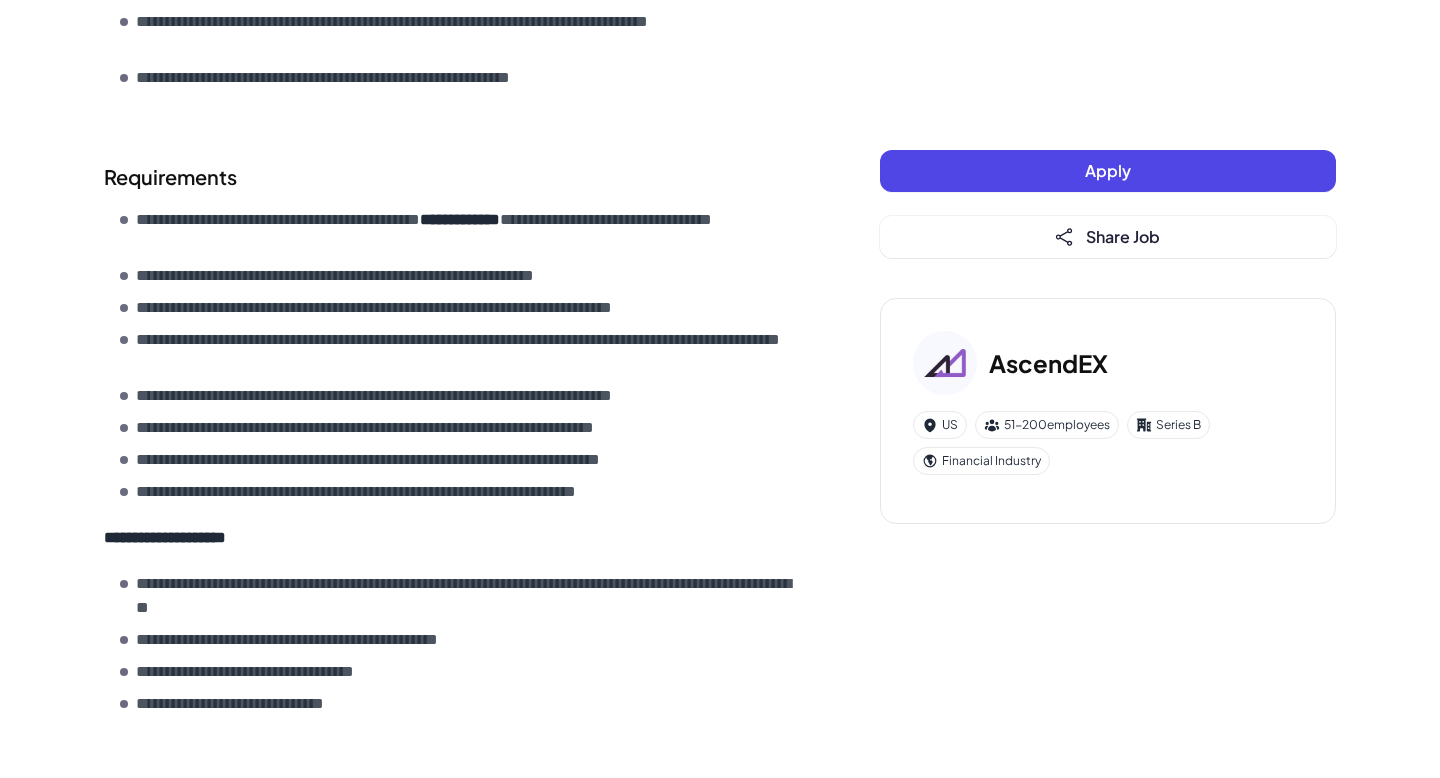 scroll, scrollTop: 739, scrollLeft: 0, axis: vertical 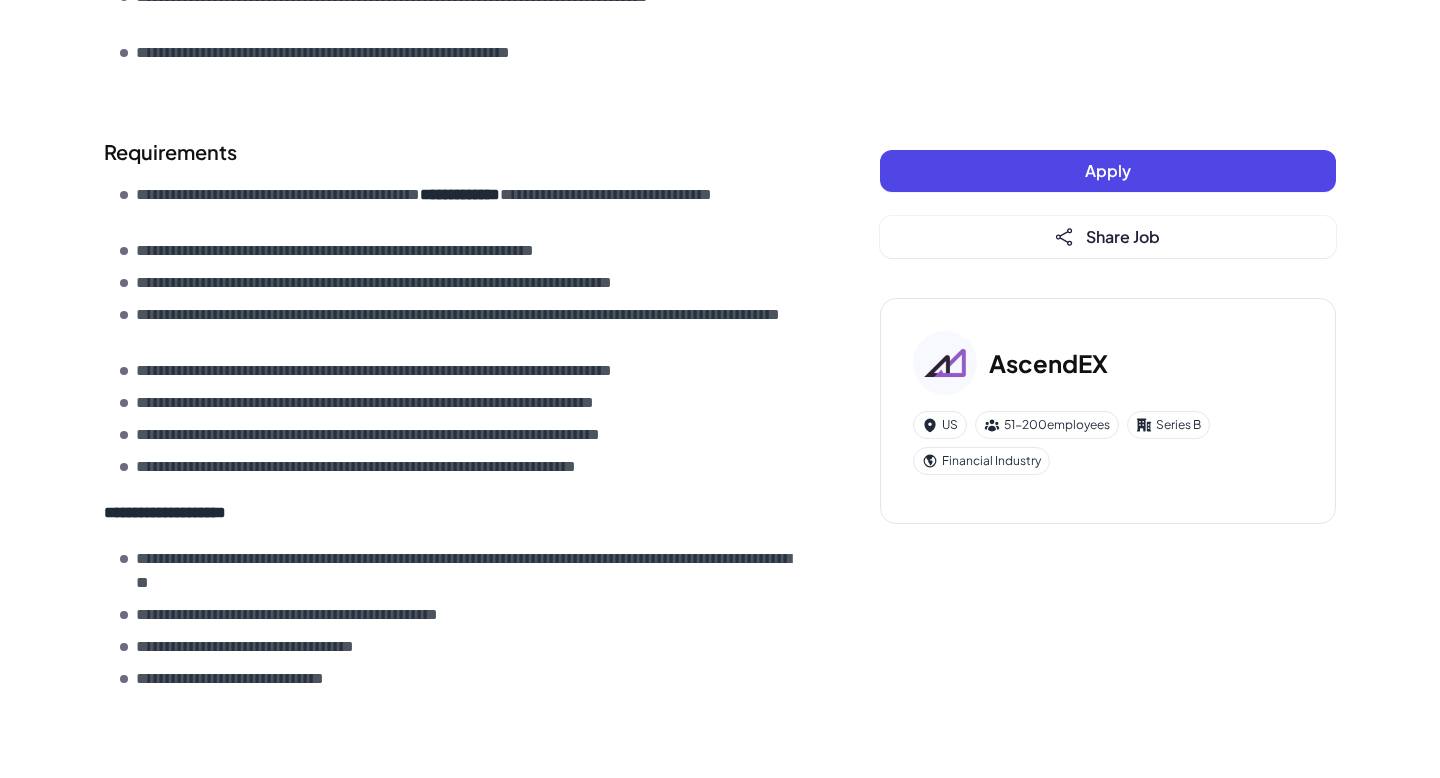 click on "**********" at bounding box center [460, 331] 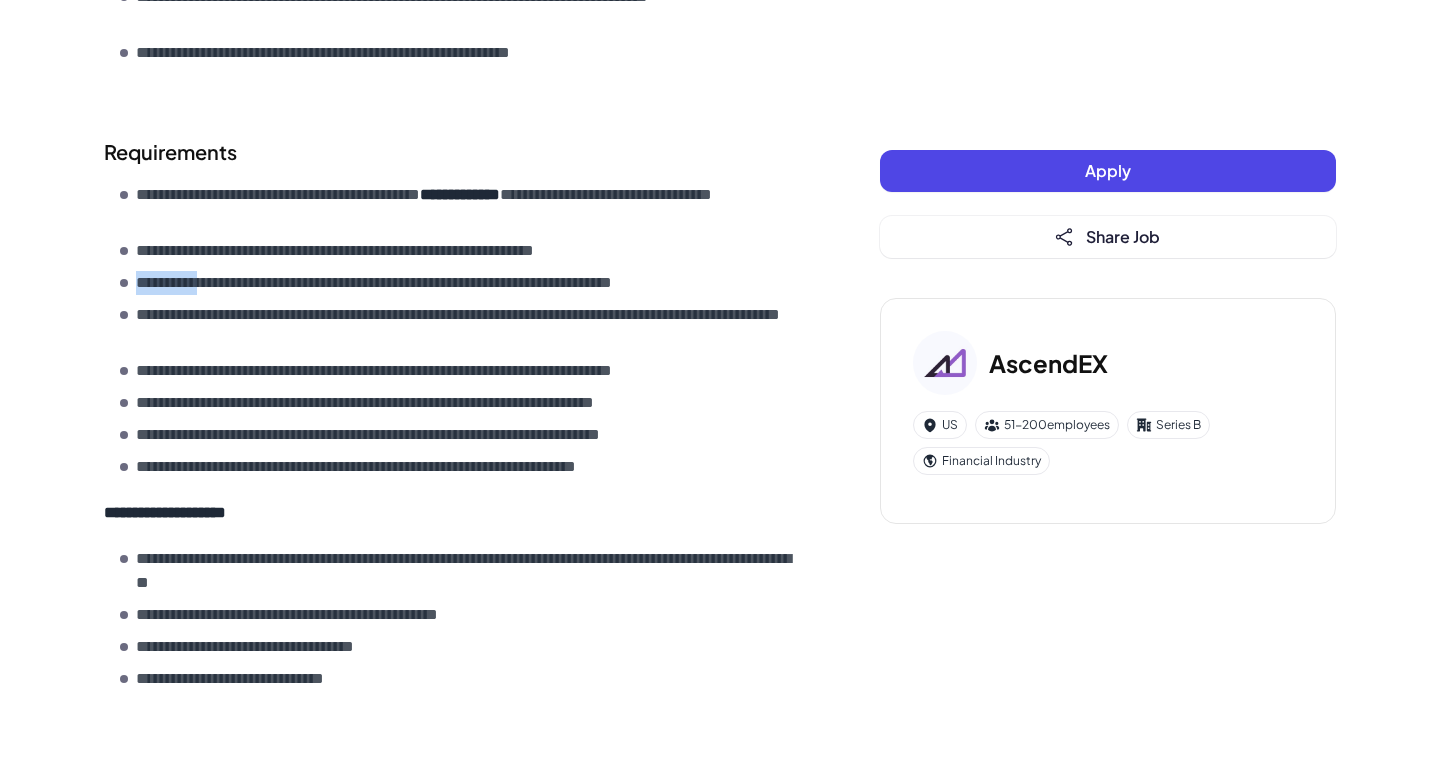 click on "**********" at bounding box center [460, 331] 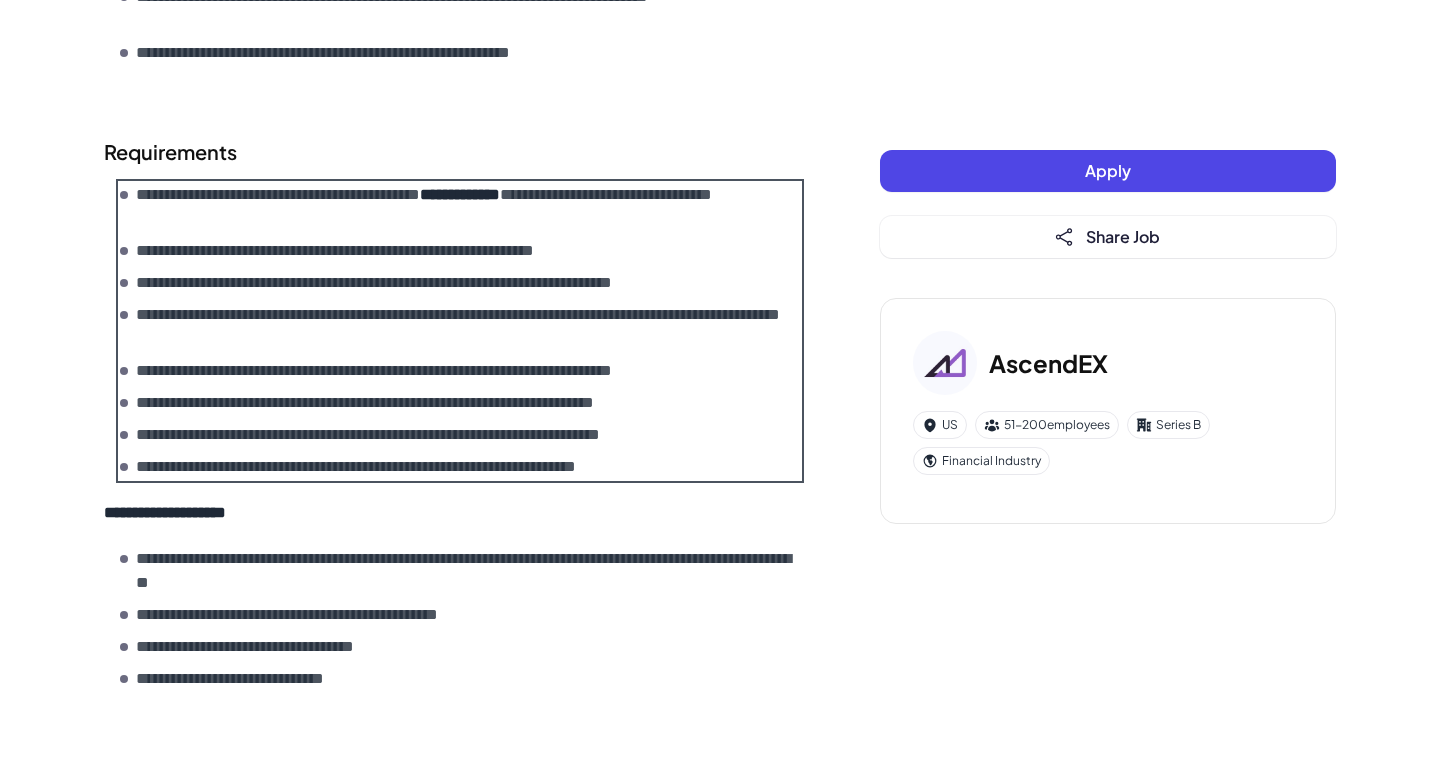 drag, startPoint x: 766, startPoint y: 265, endPoint x: 785, endPoint y: 382, distance: 118.5327 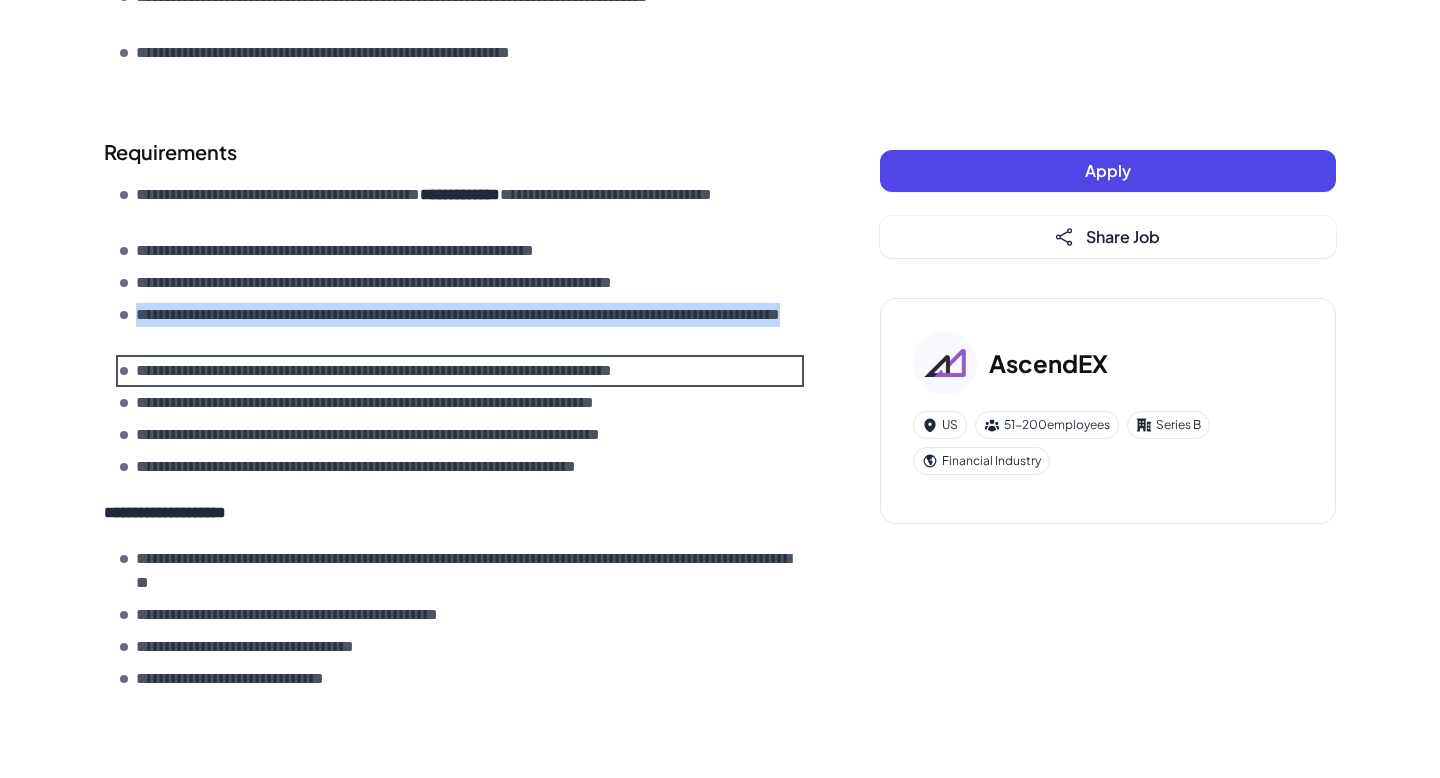 click on "**********" at bounding box center [460, 371] 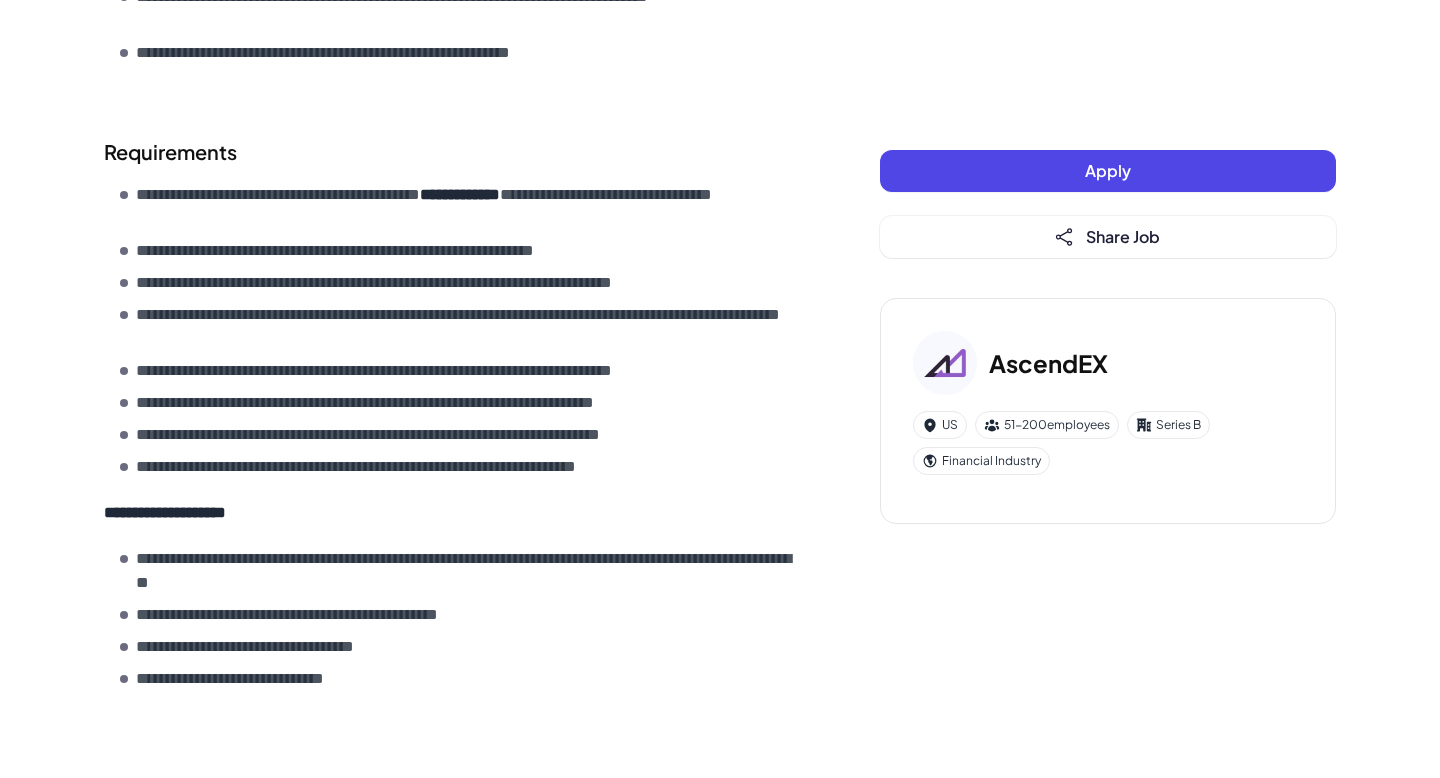 click on "**********" at bounding box center (452, 461) 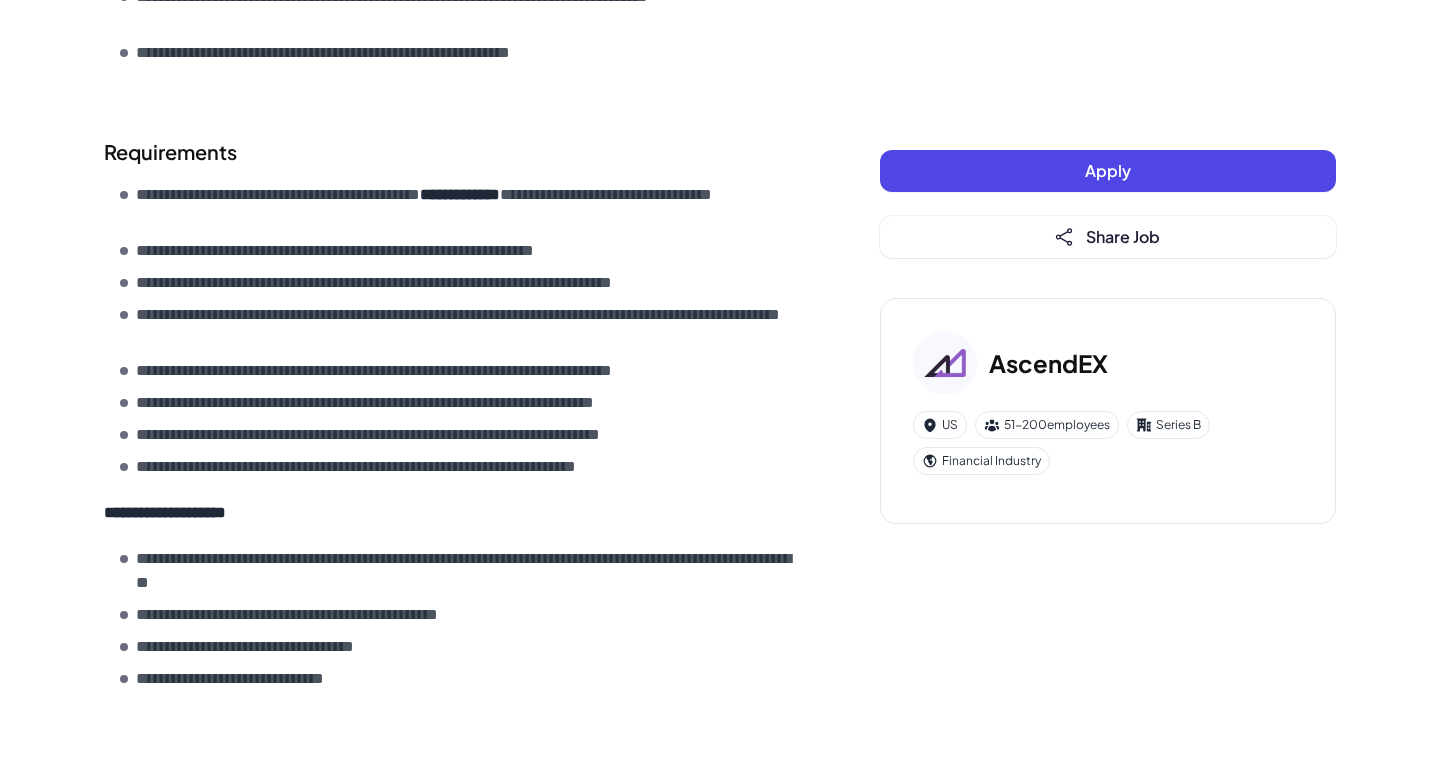 click on "Apply" at bounding box center (1108, 171) 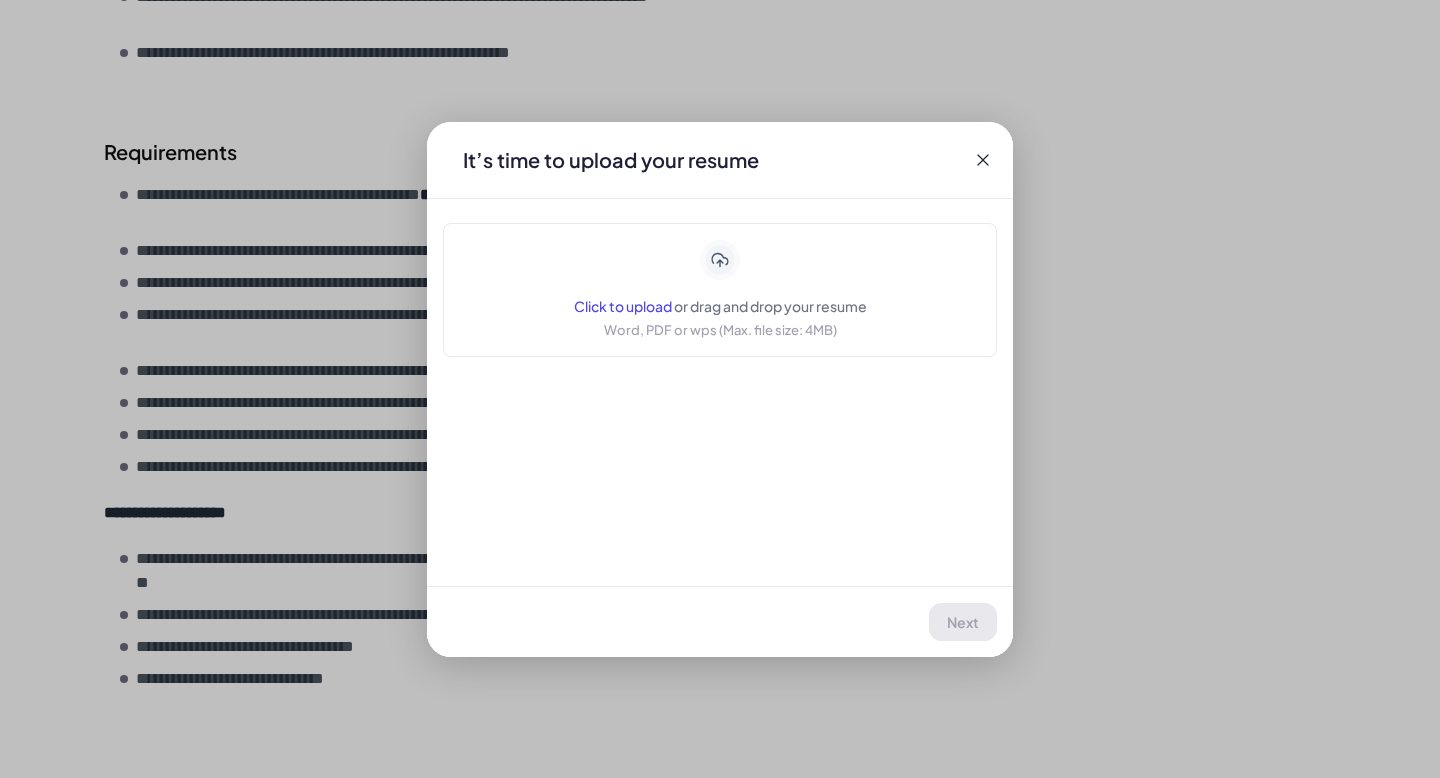 click on "Click to upload" at bounding box center (623, 306) 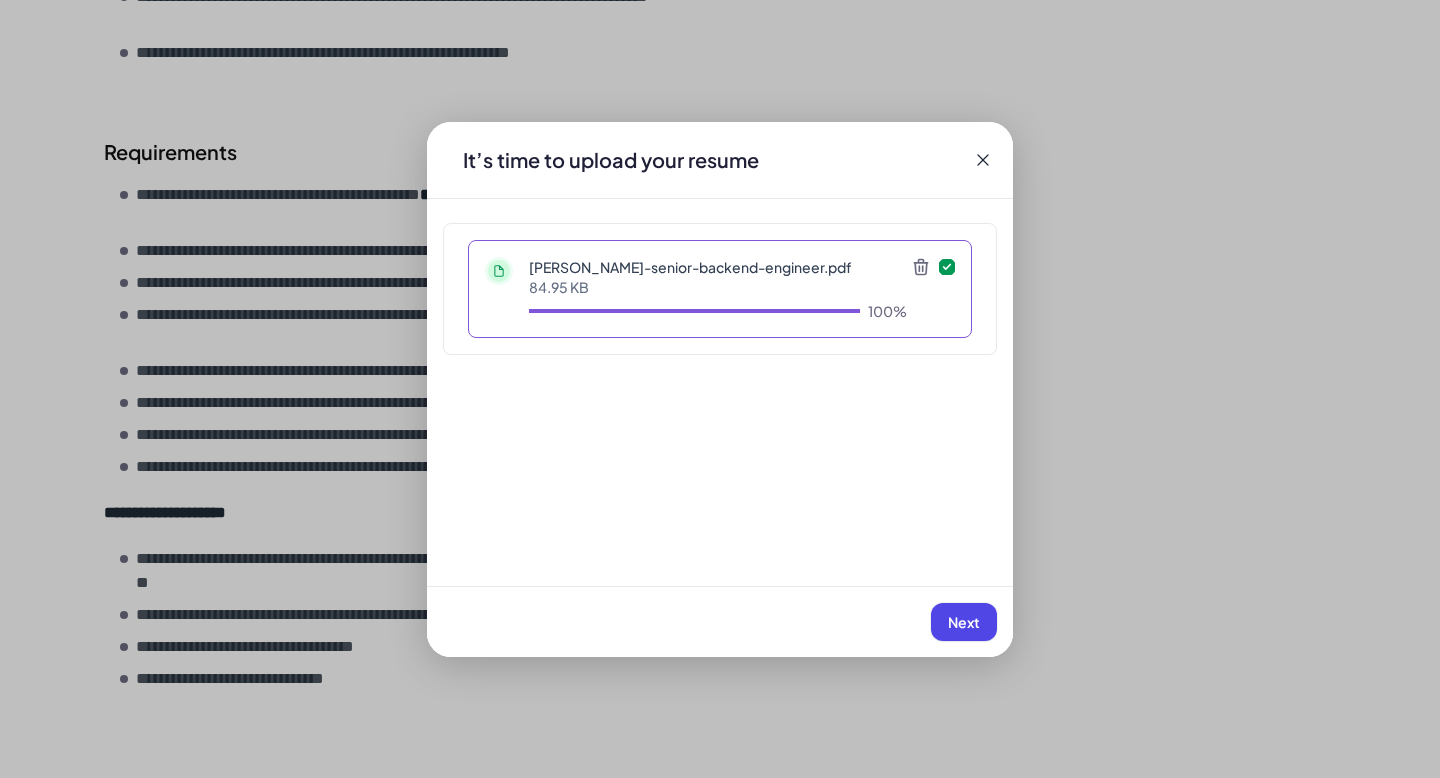 click on "Next" at bounding box center [964, 622] 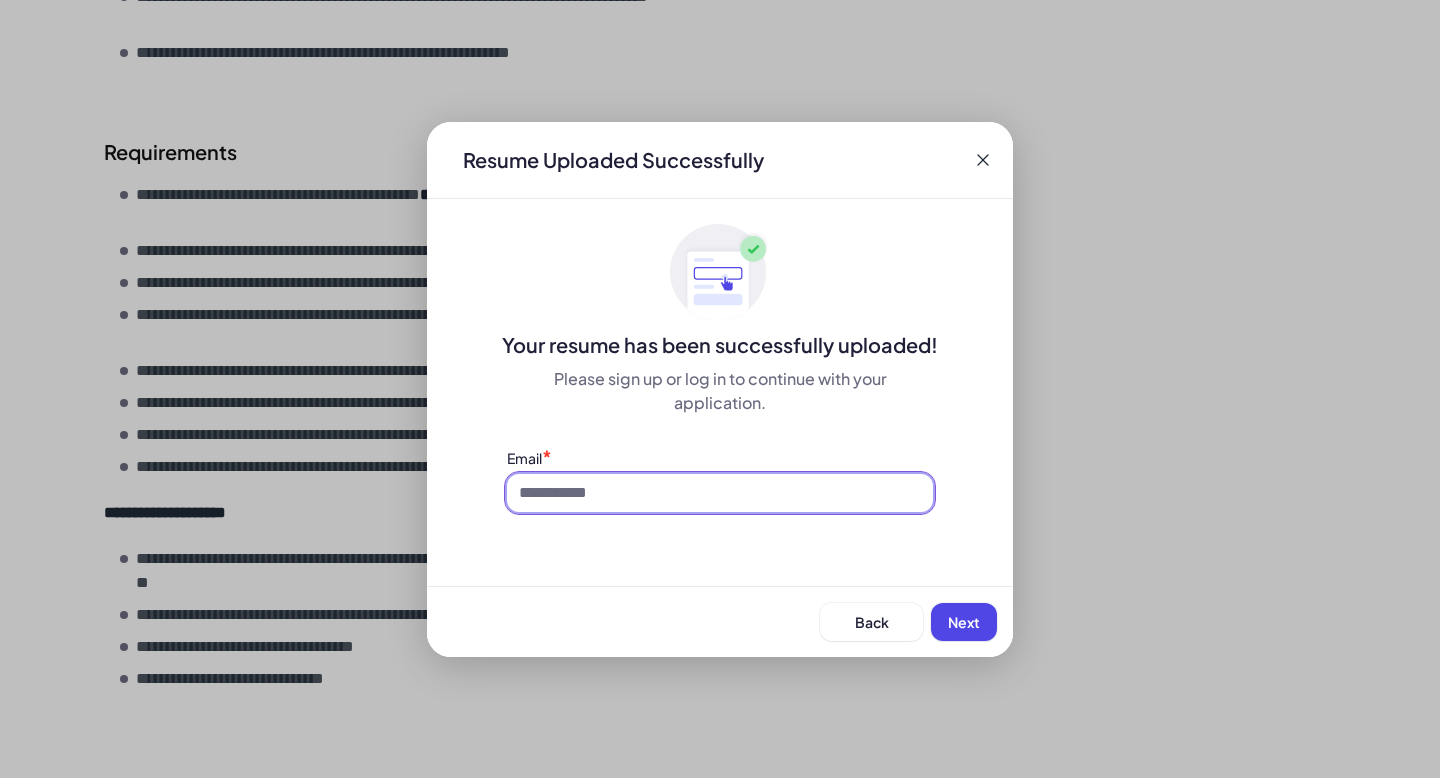 click at bounding box center (720, 493) 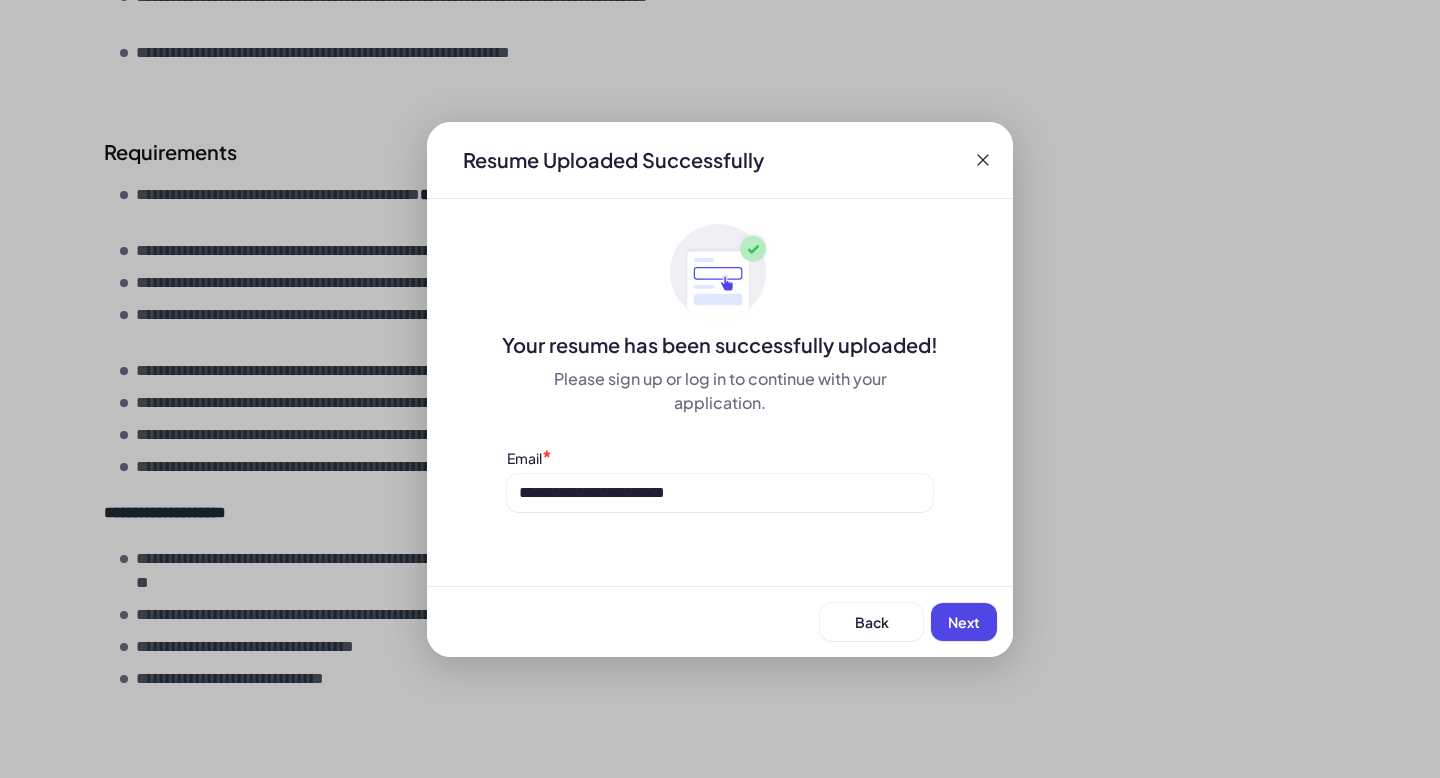 click on "Next" at bounding box center [964, 622] 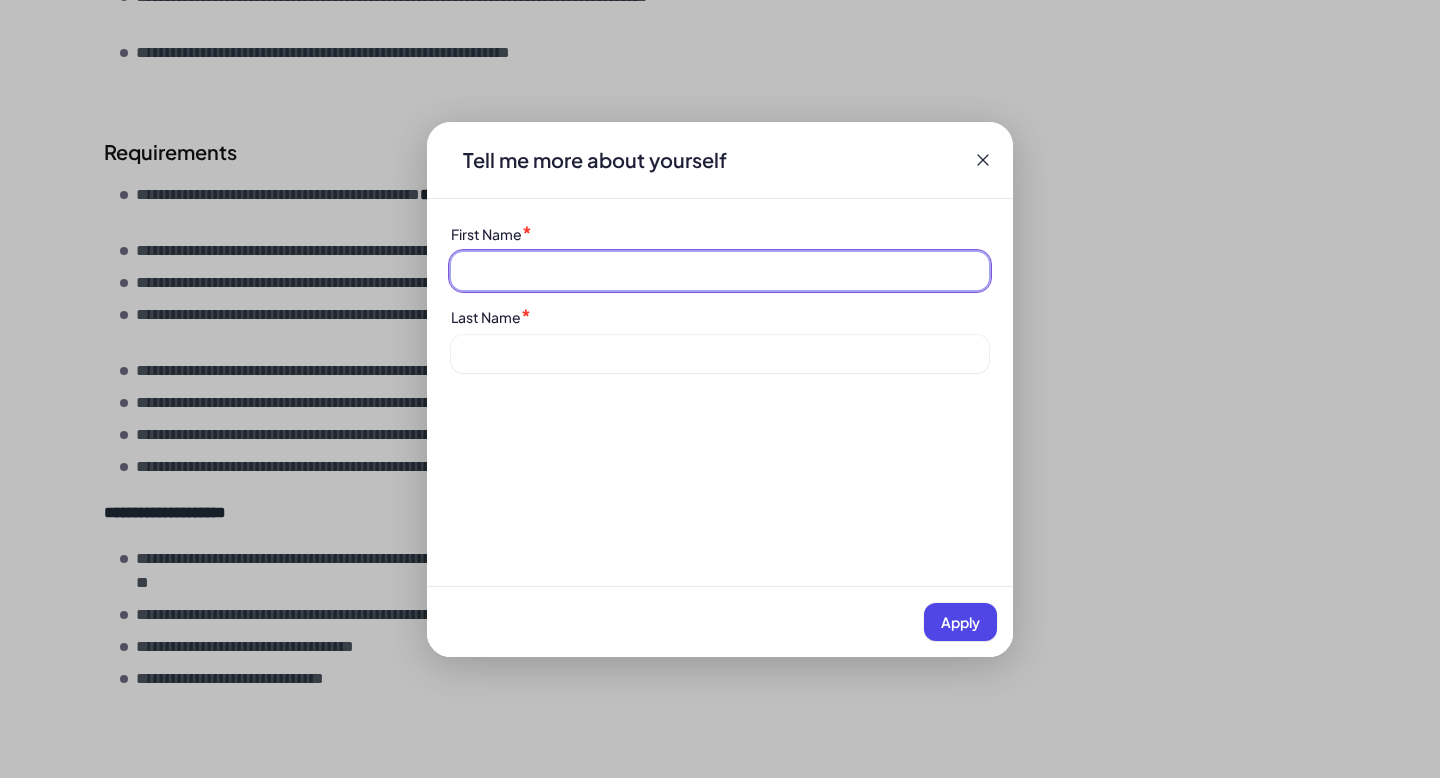 click at bounding box center (720, 271) 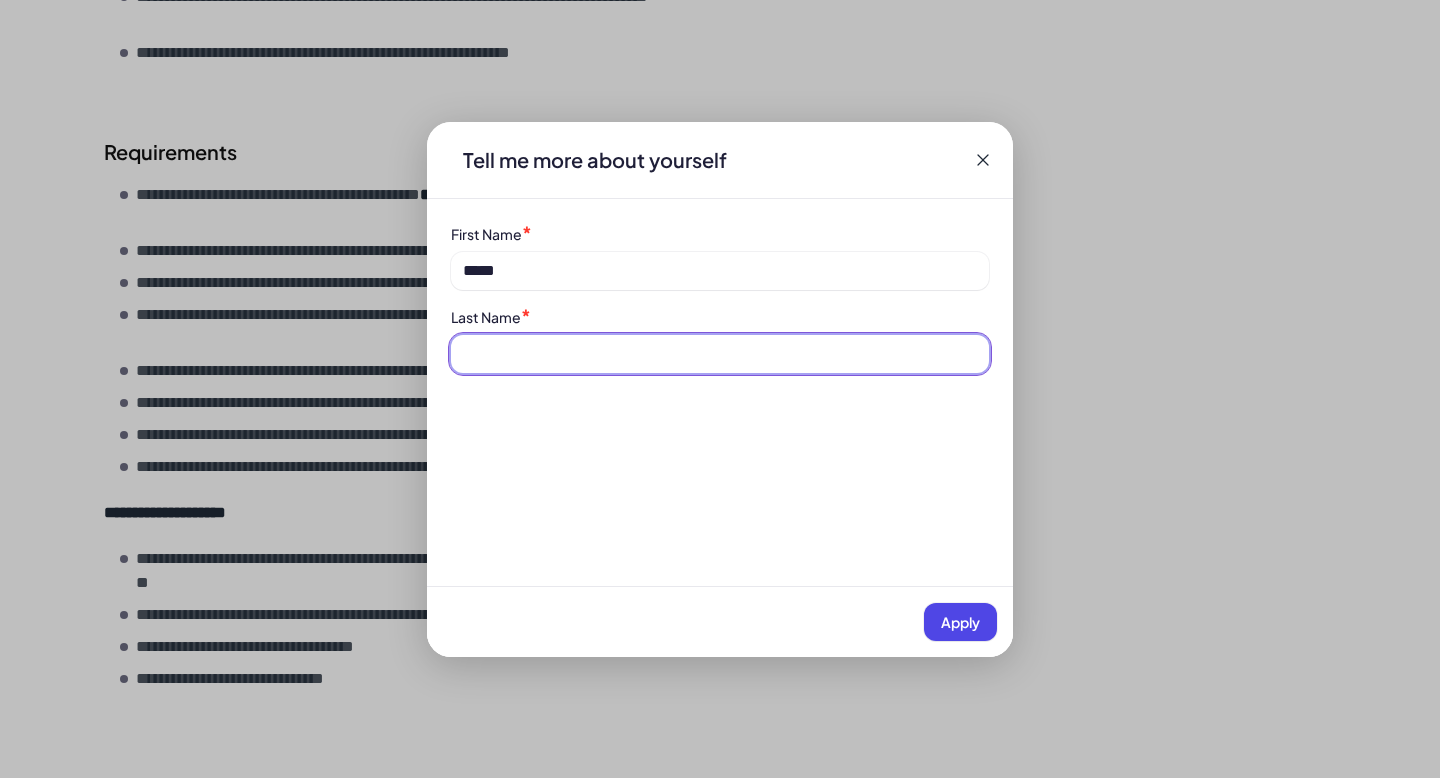 click at bounding box center [720, 354] 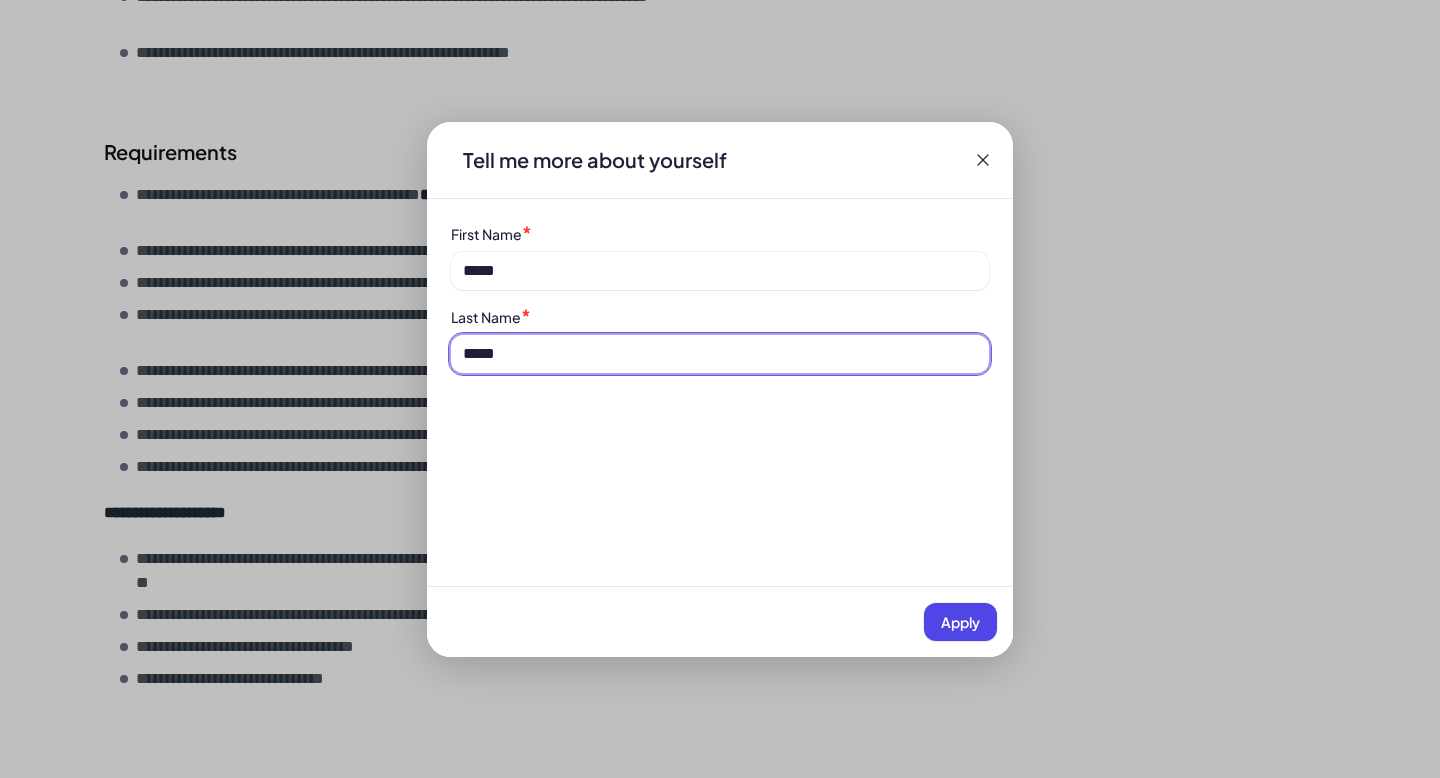 type on "*****" 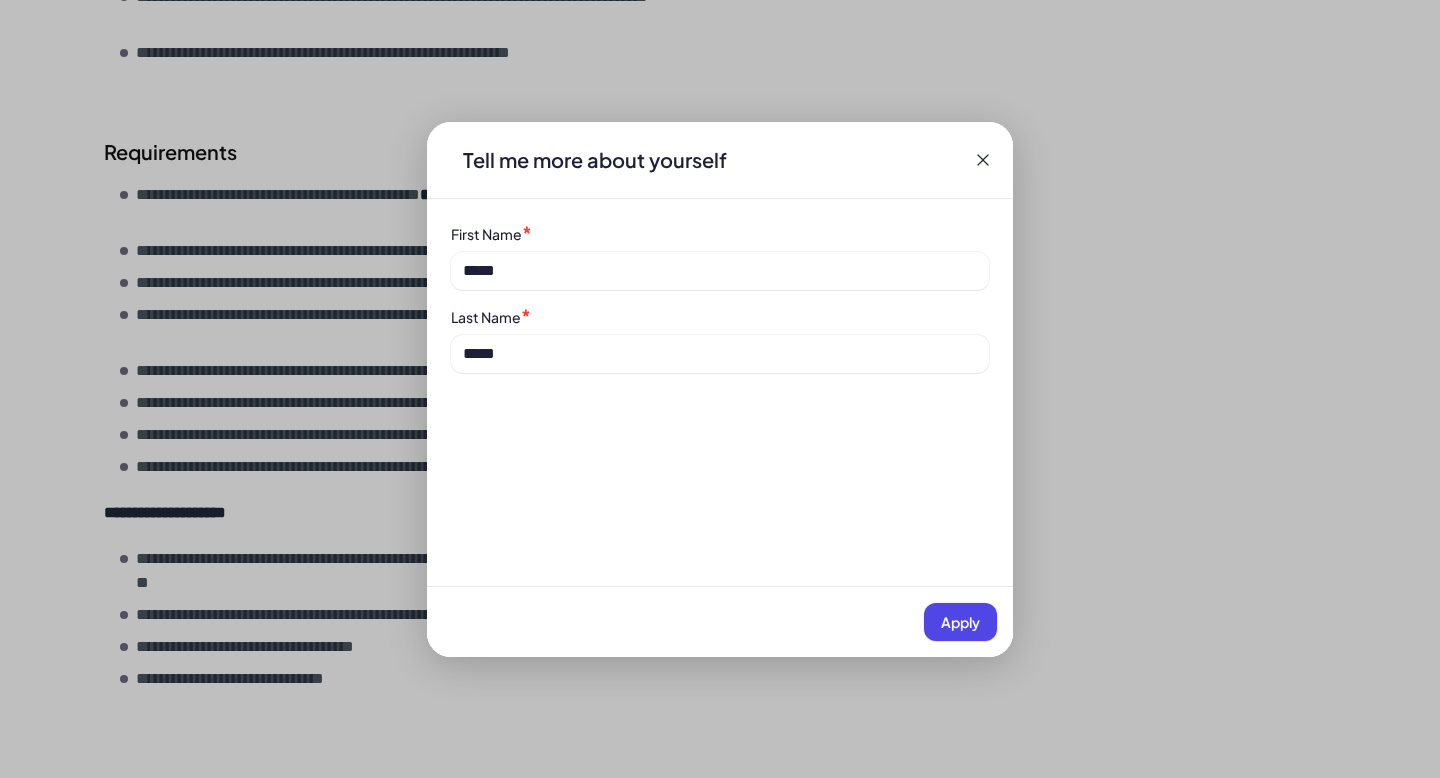 click on "Apply" at bounding box center [960, 622] 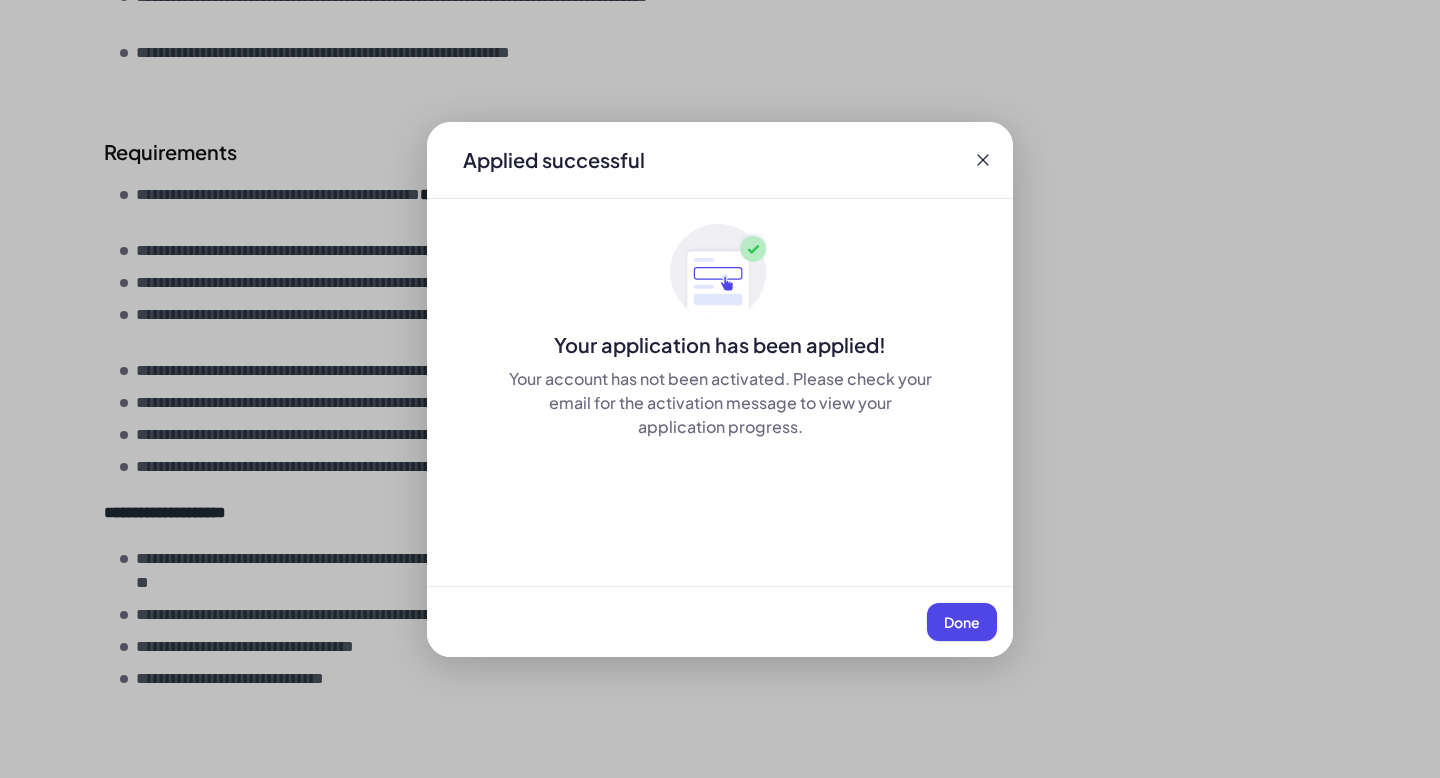 click on "Done" at bounding box center [962, 622] 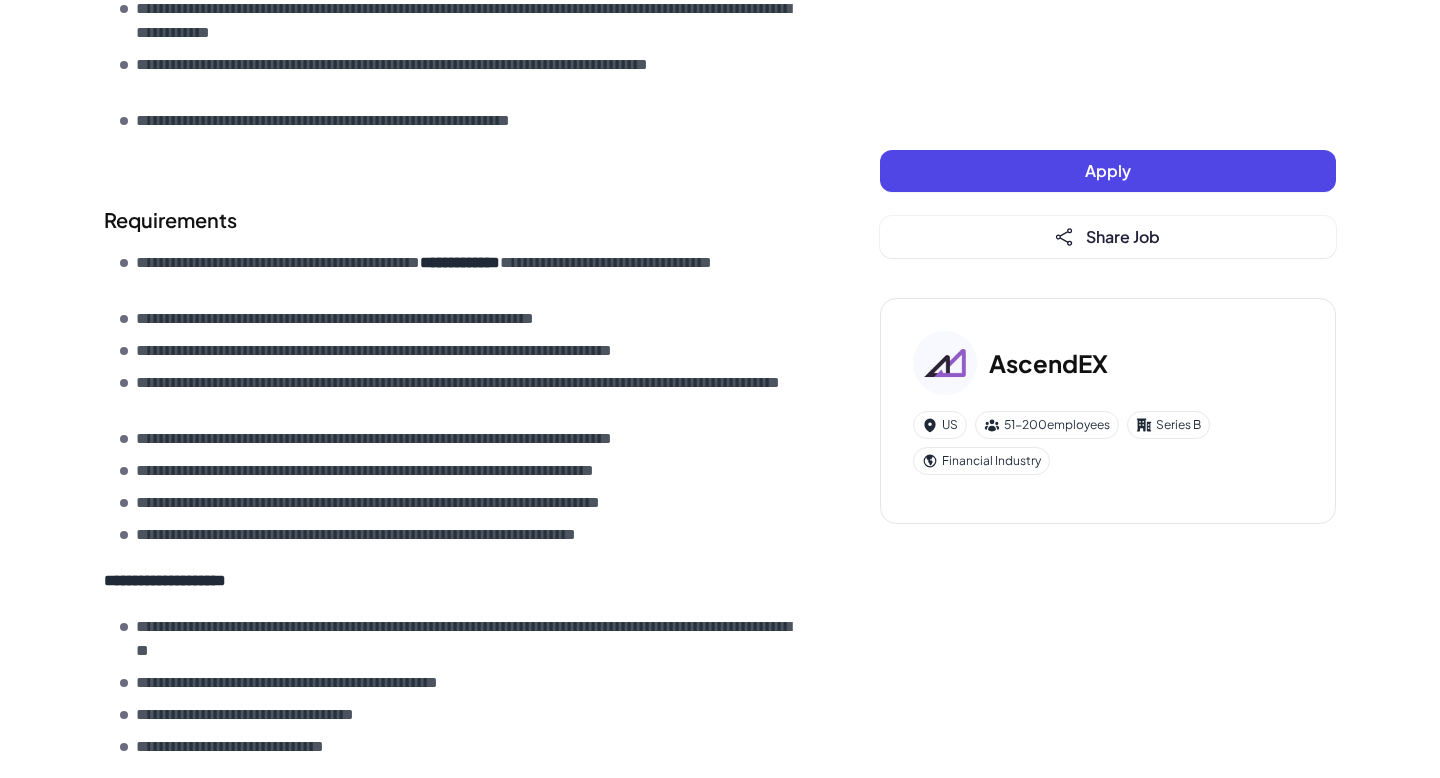 scroll, scrollTop: 1005, scrollLeft: 0, axis: vertical 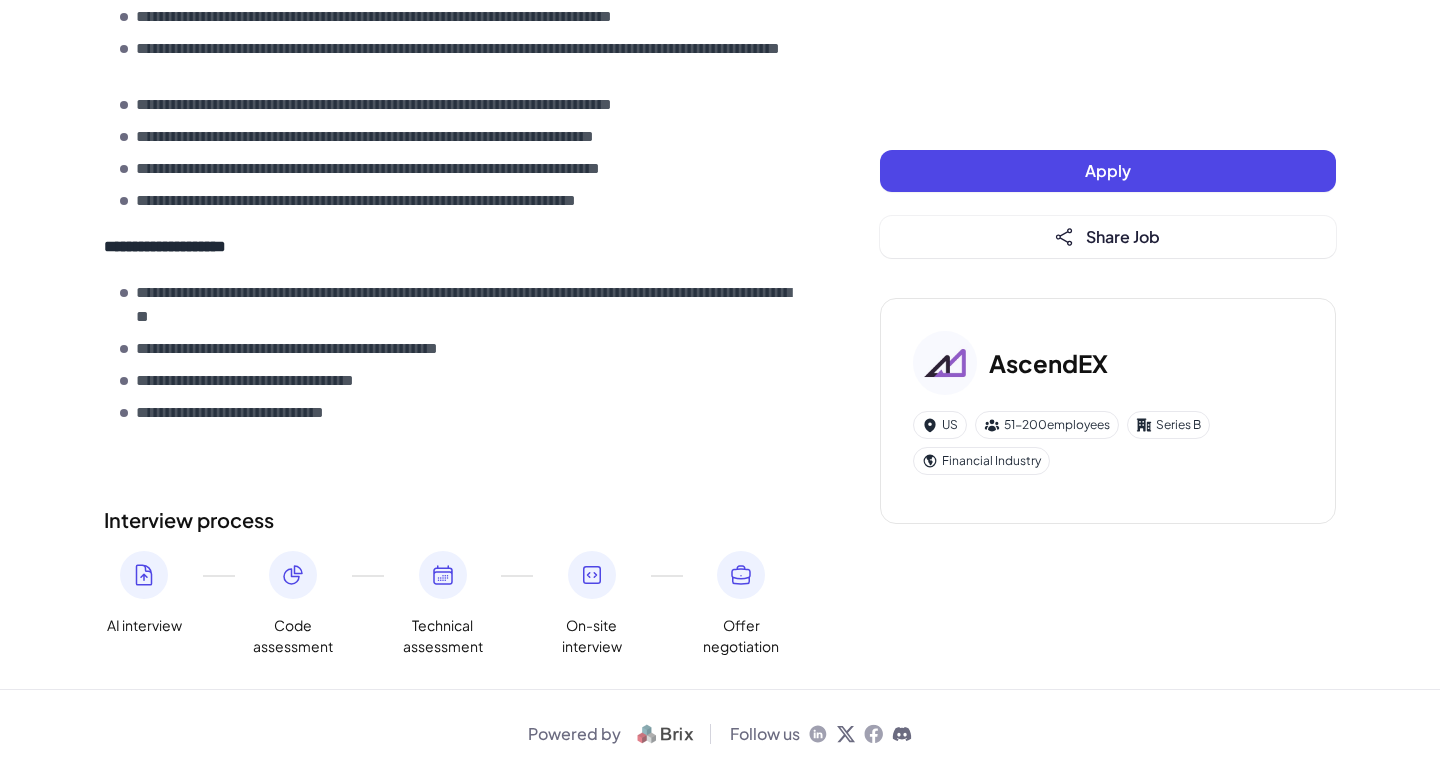 click on "AI interview" at bounding box center [144, 625] 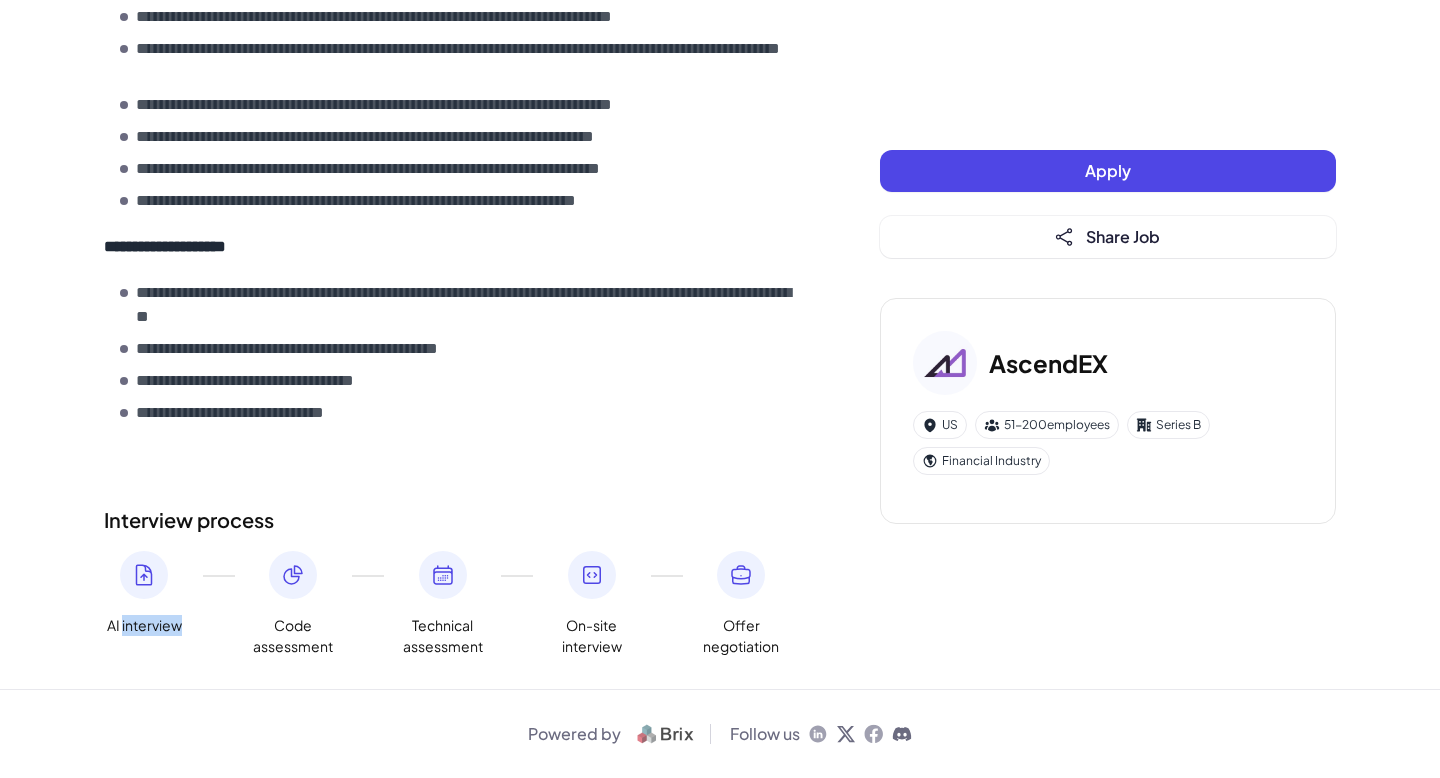 click on "AI interview" at bounding box center [144, 625] 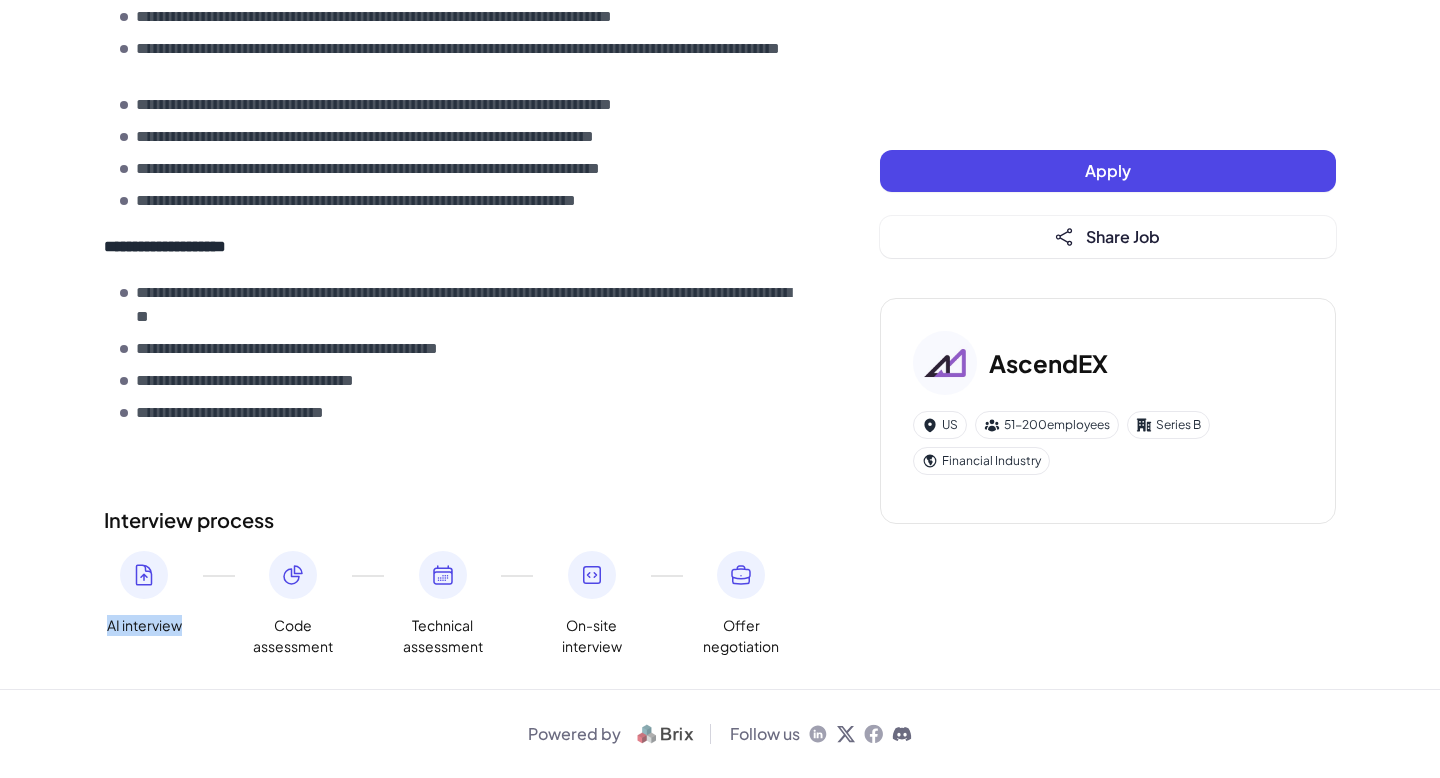 click on "AI interview" at bounding box center [144, 625] 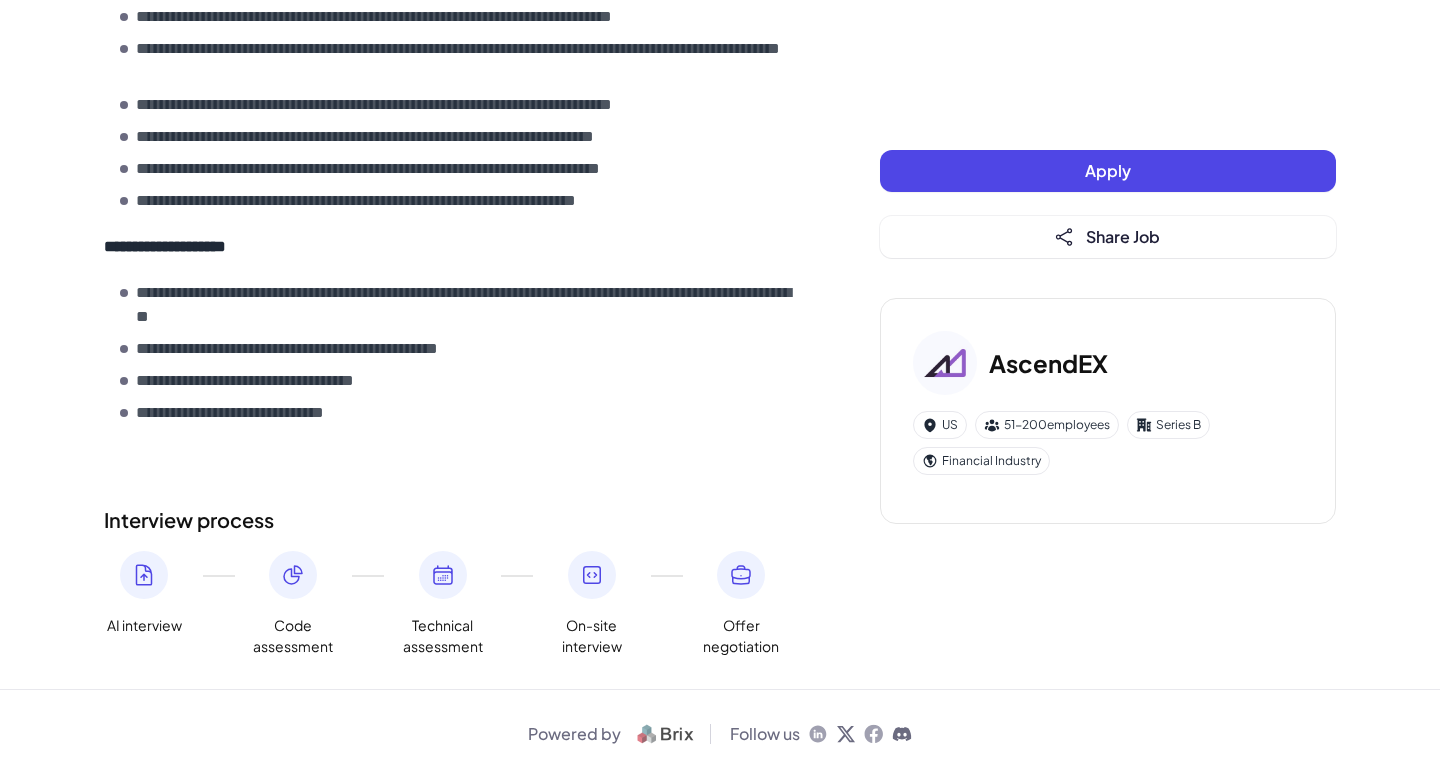 click on "Code assessment" at bounding box center [293, 636] 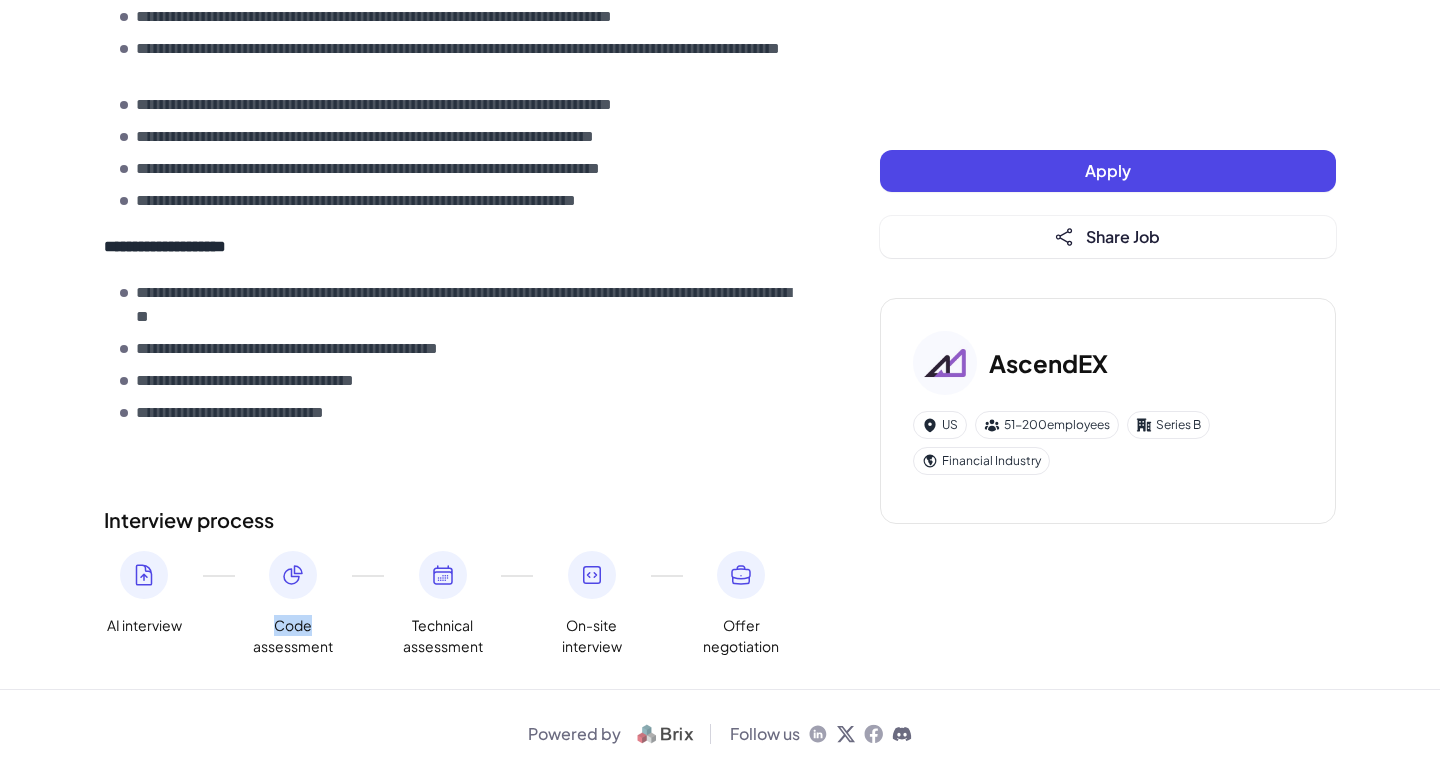 click on "Code assessment" at bounding box center (293, 636) 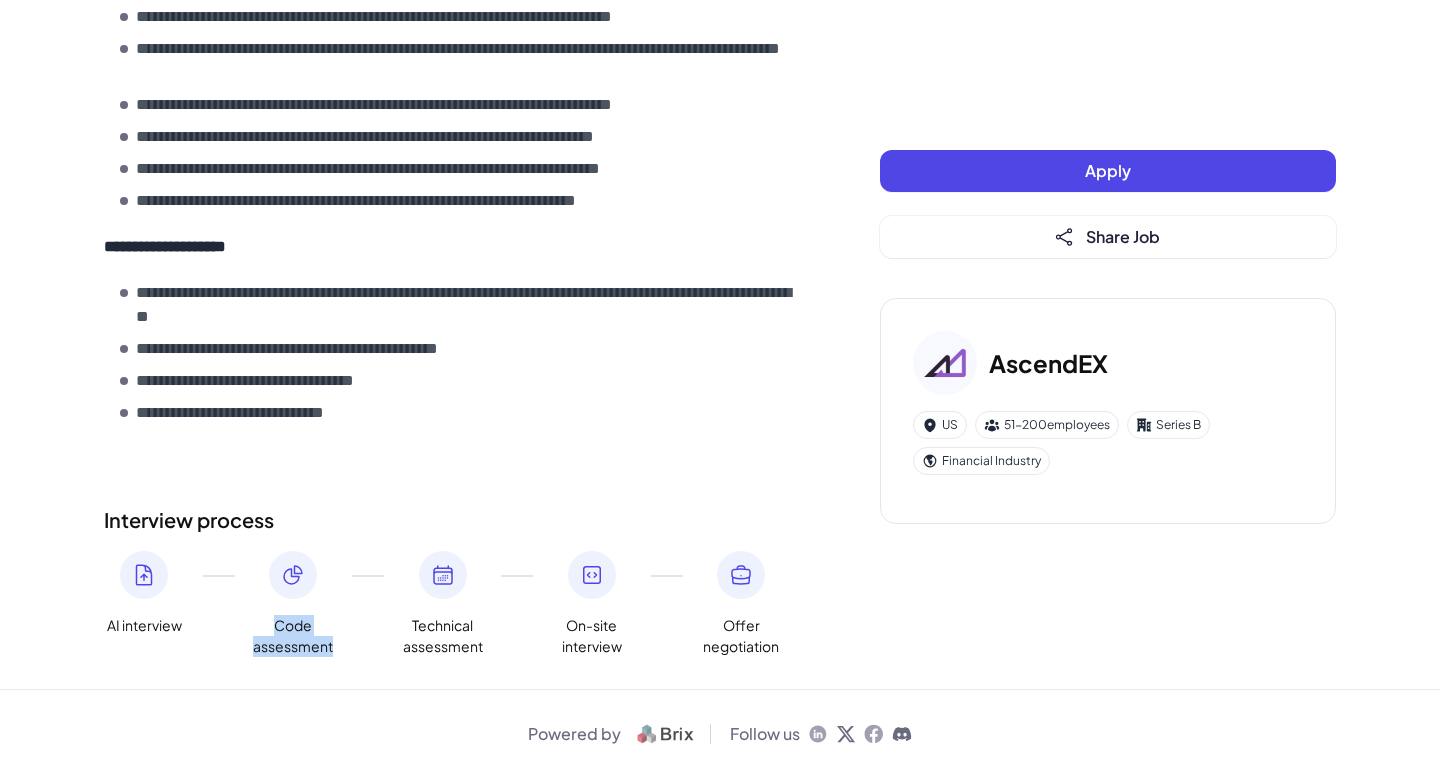 click on "Code assessment" at bounding box center (293, 636) 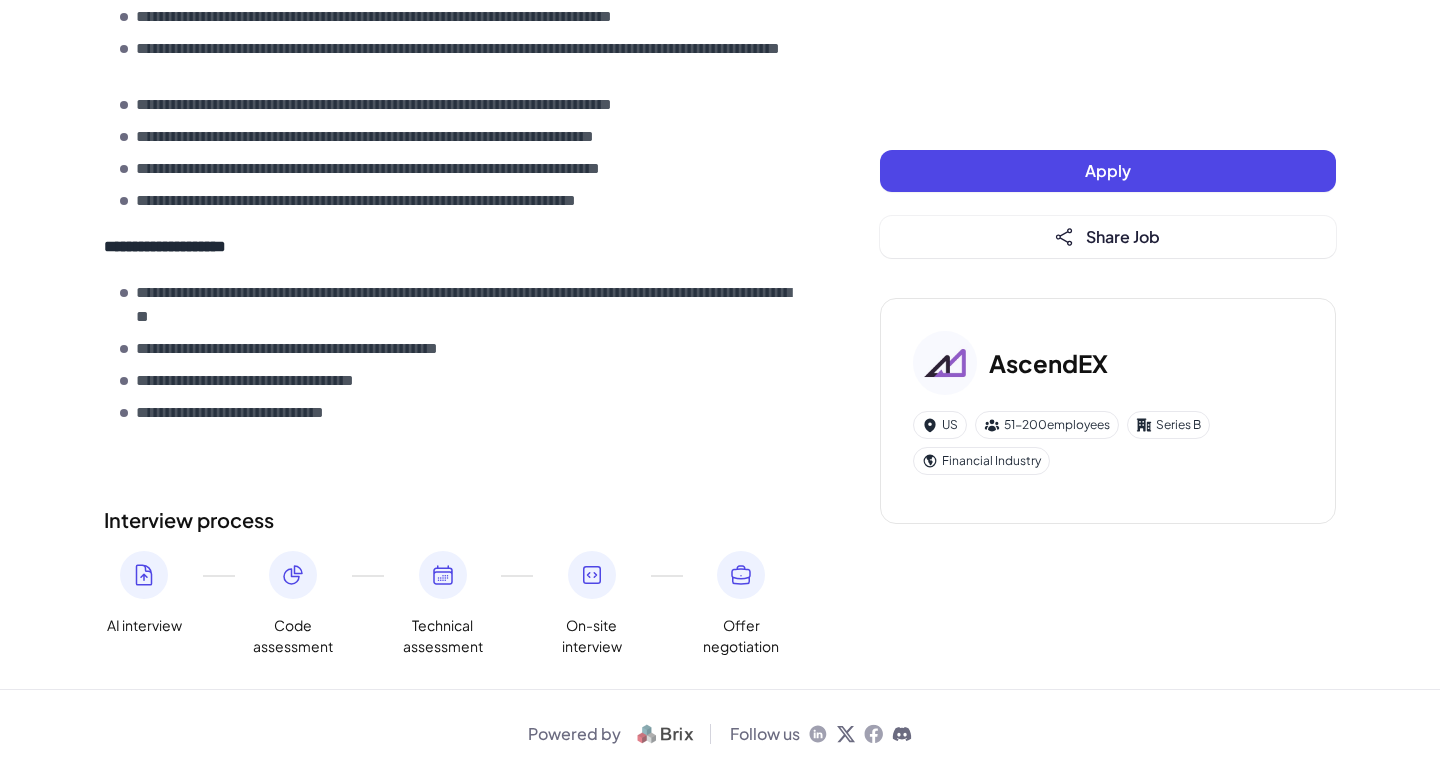 click on "Technical assessment" at bounding box center [443, 636] 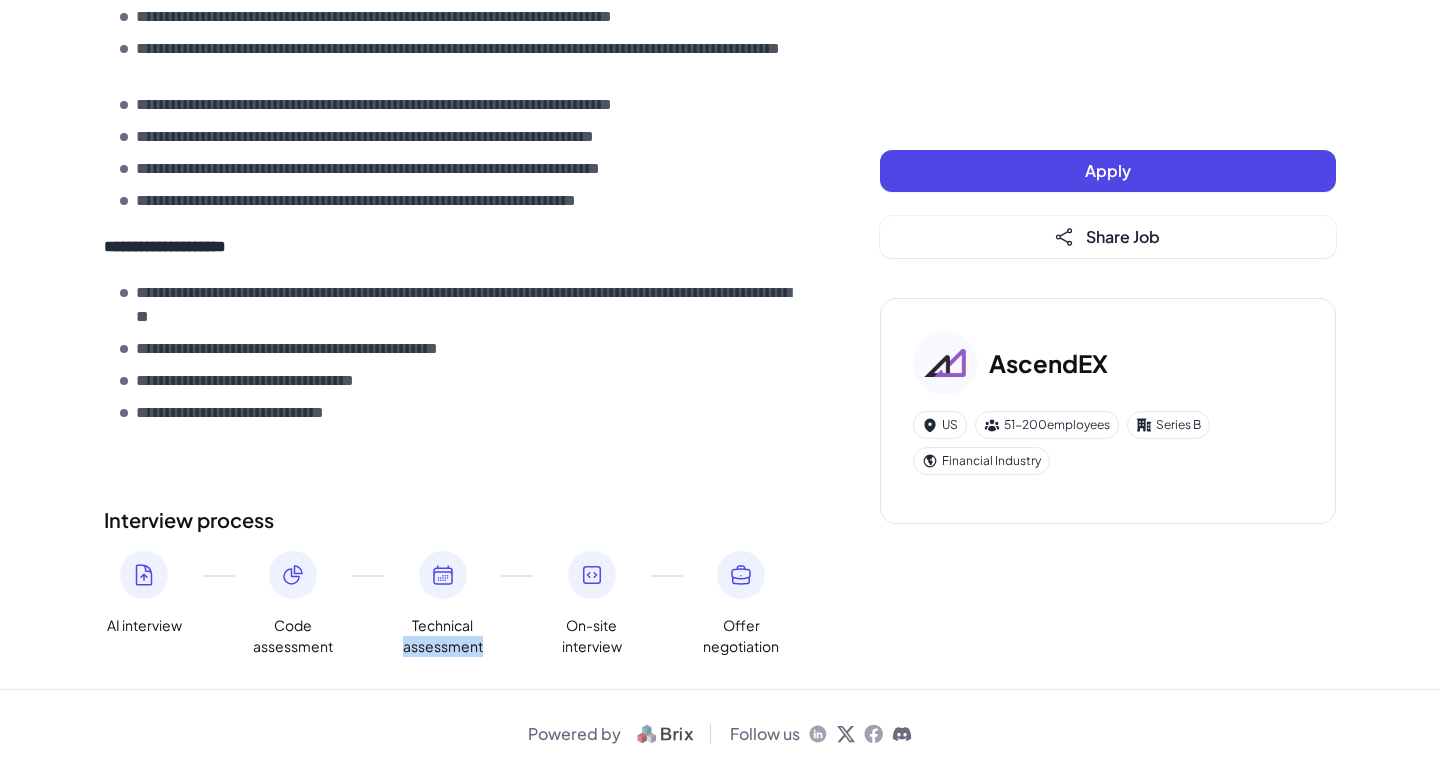 click on "Technical assessment" at bounding box center [443, 636] 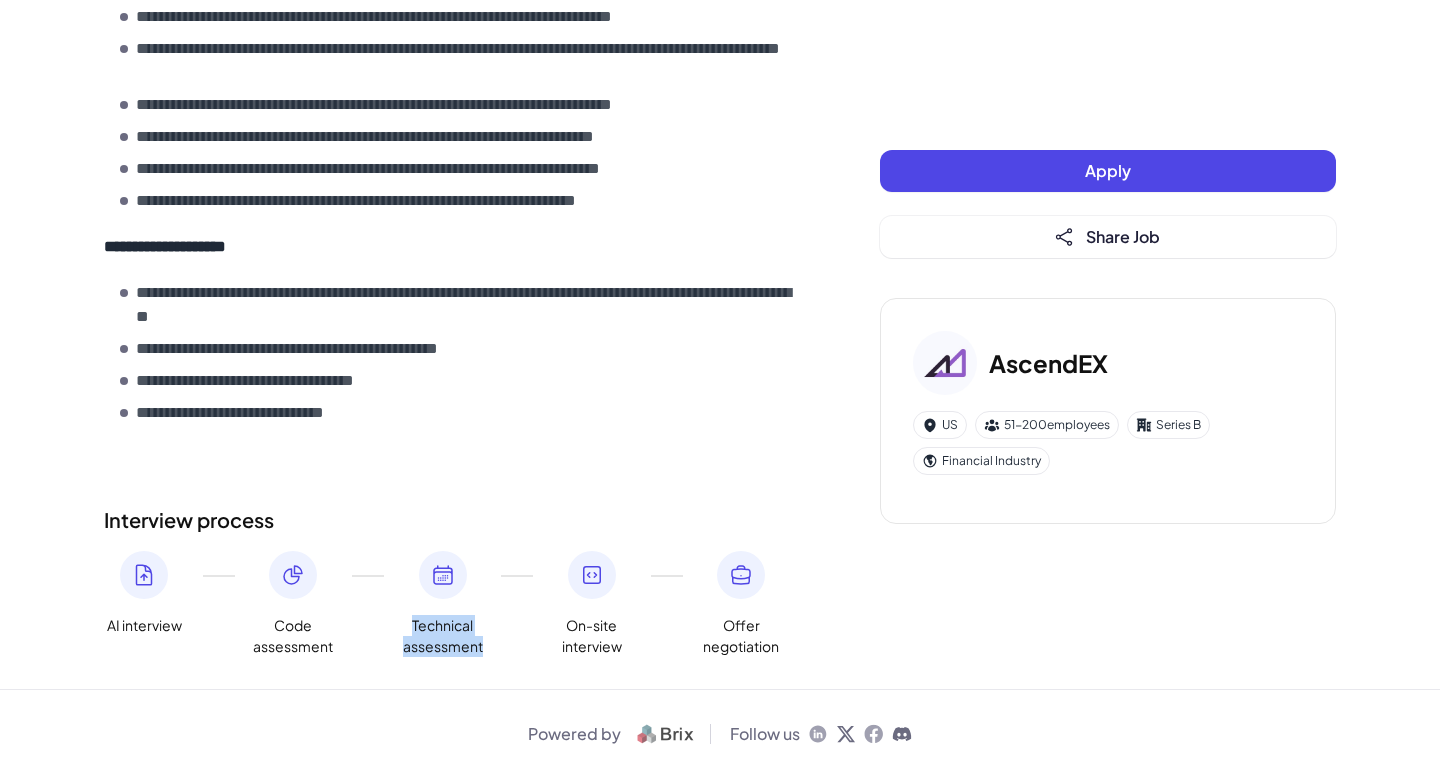 click on "Technical assessment" at bounding box center (443, 636) 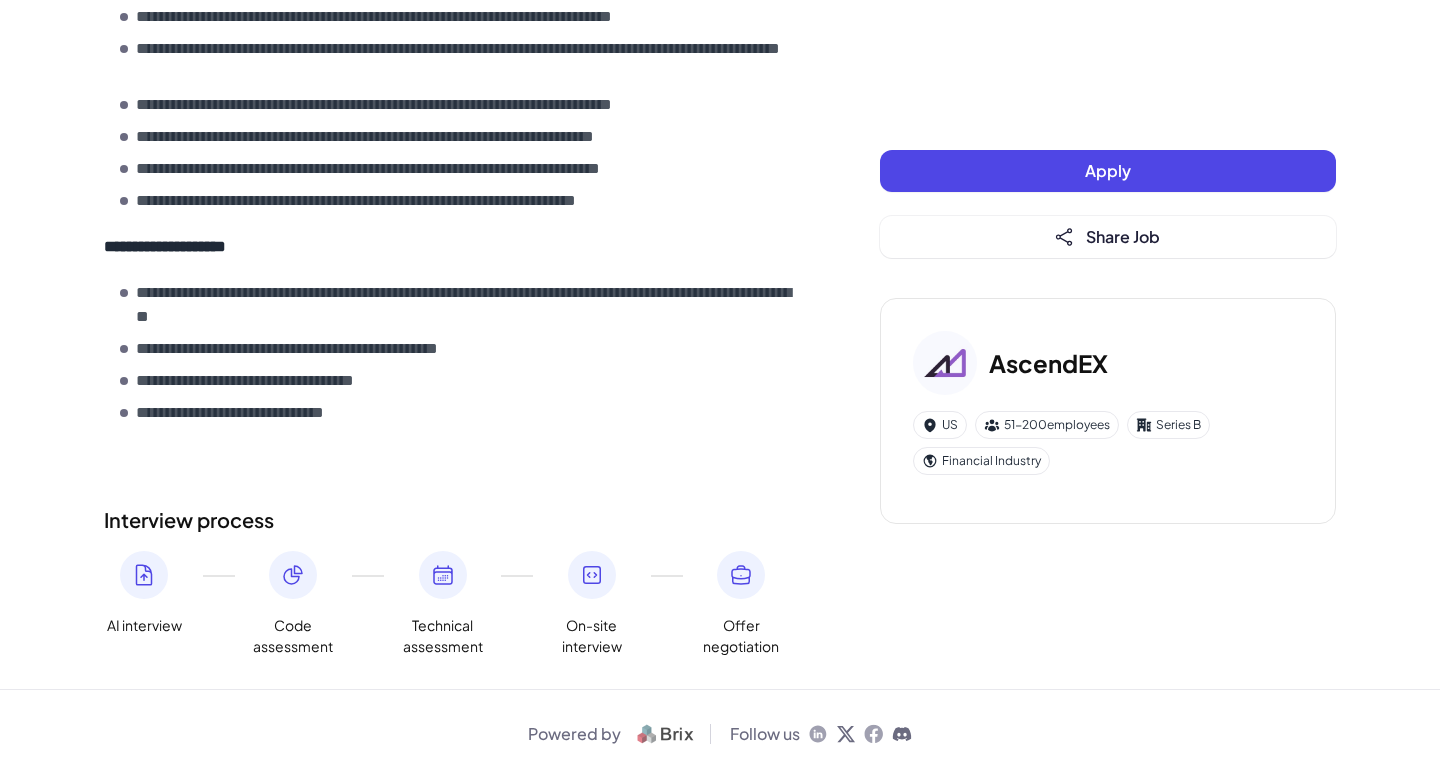 click on "On-site interview" at bounding box center [592, 636] 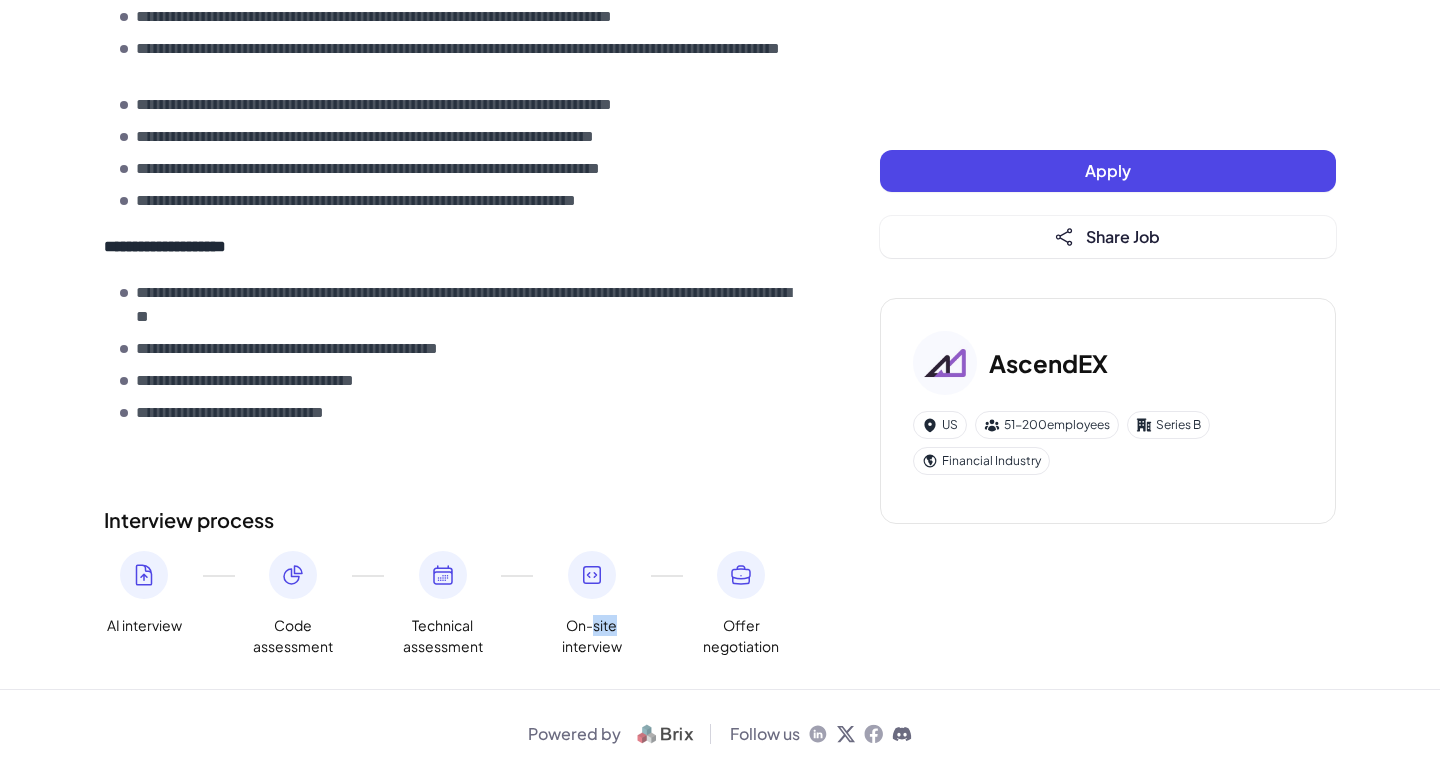 click on "On-site interview" at bounding box center [592, 636] 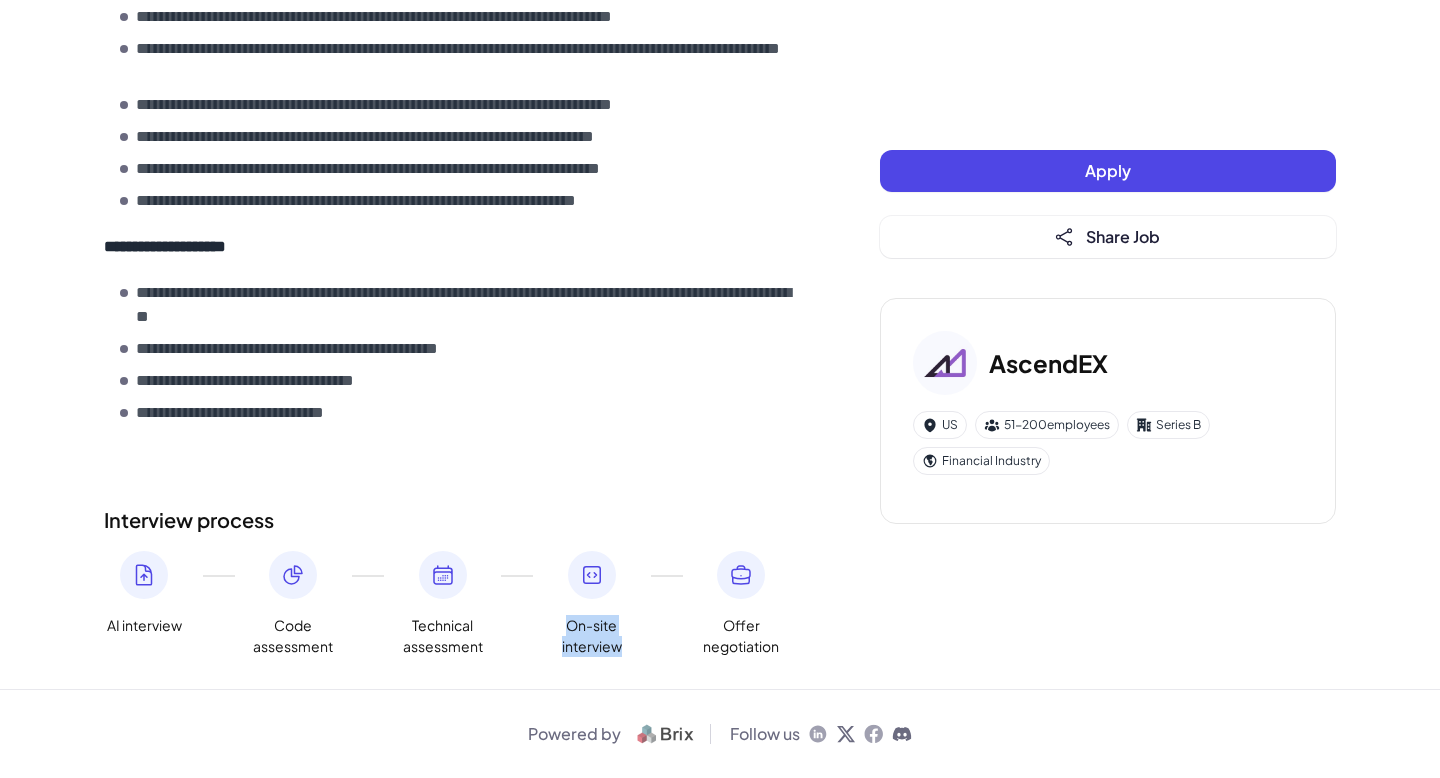 click on "On-site interview" at bounding box center [592, 636] 